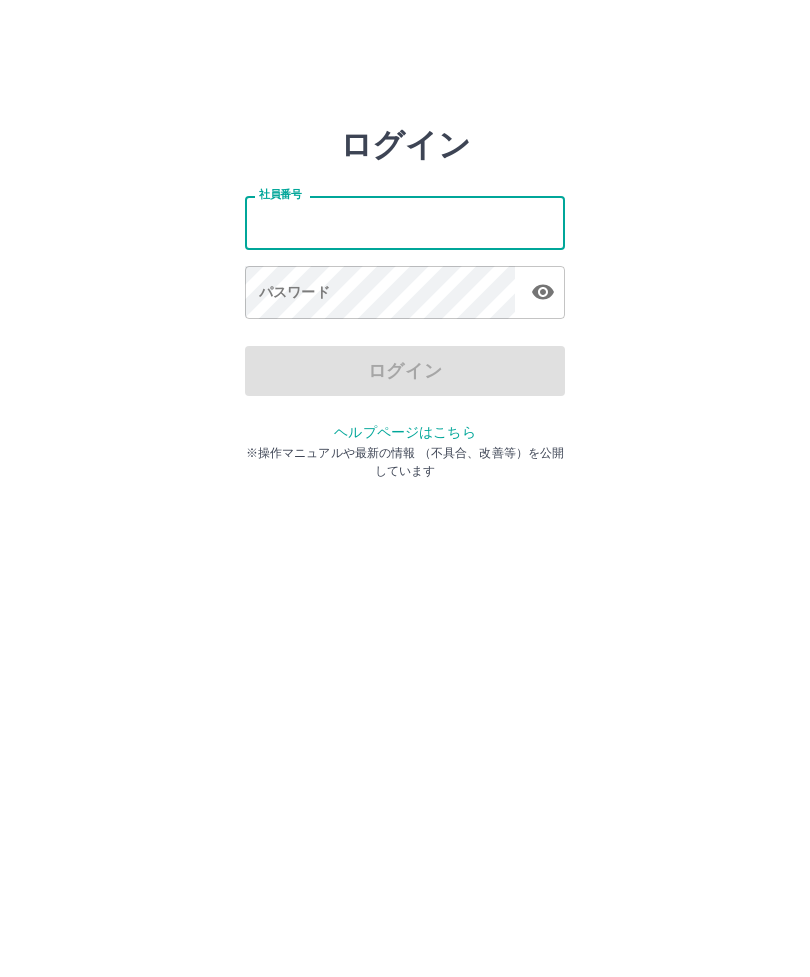 scroll, scrollTop: 0, scrollLeft: 0, axis: both 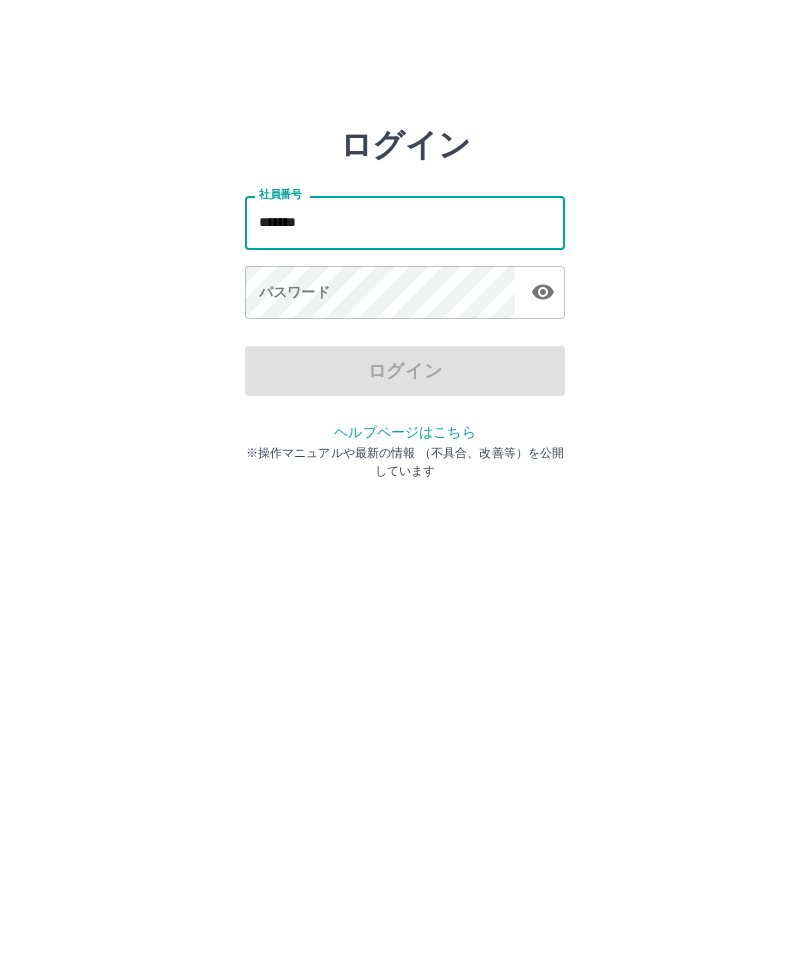 type on "*******" 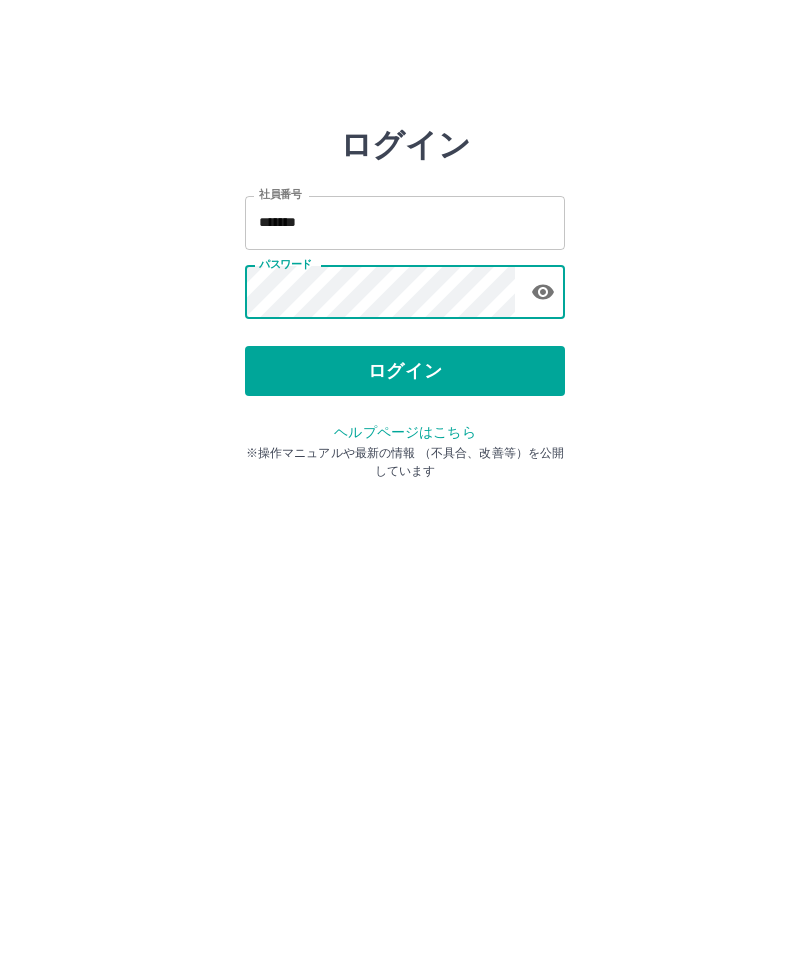 click on "ログイン" at bounding box center (405, 371) 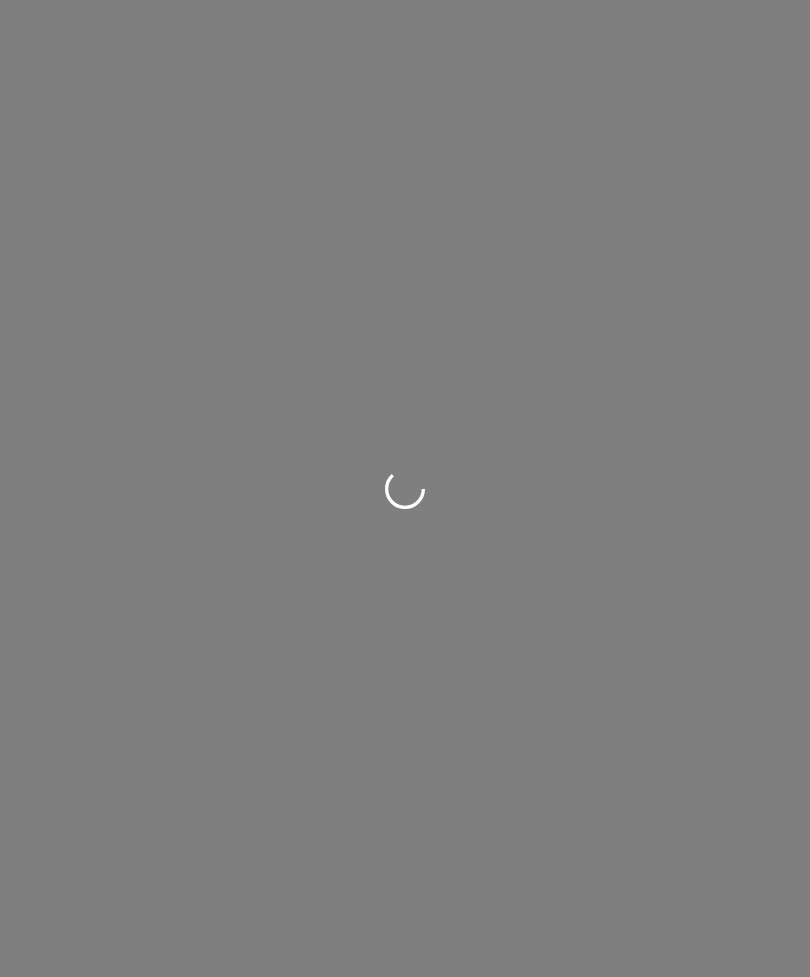 scroll, scrollTop: 0, scrollLeft: 0, axis: both 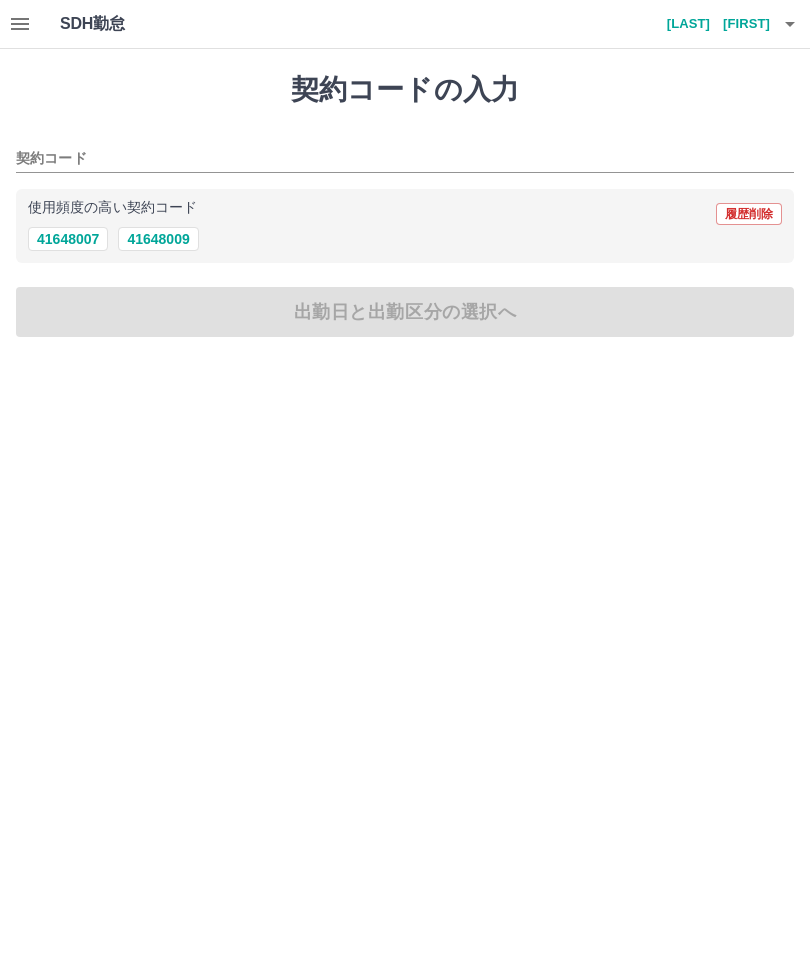click on "41648007" at bounding box center [68, 239] 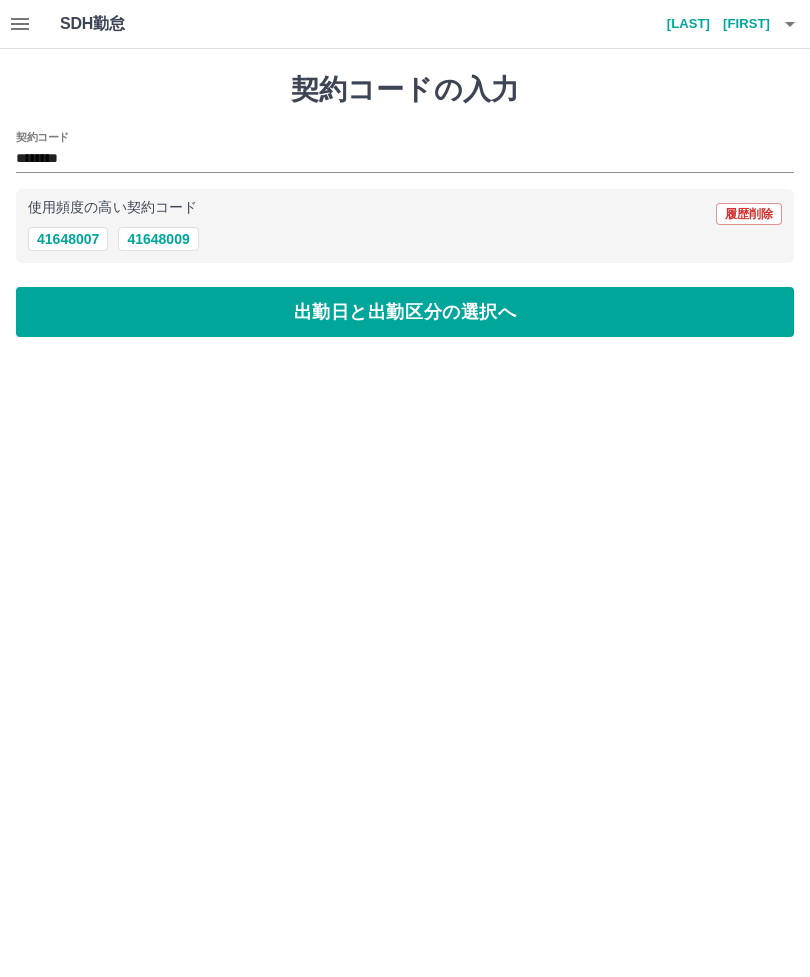 click on "出勤日と出勤区分の選択へ" at bounding box center [405, 312] 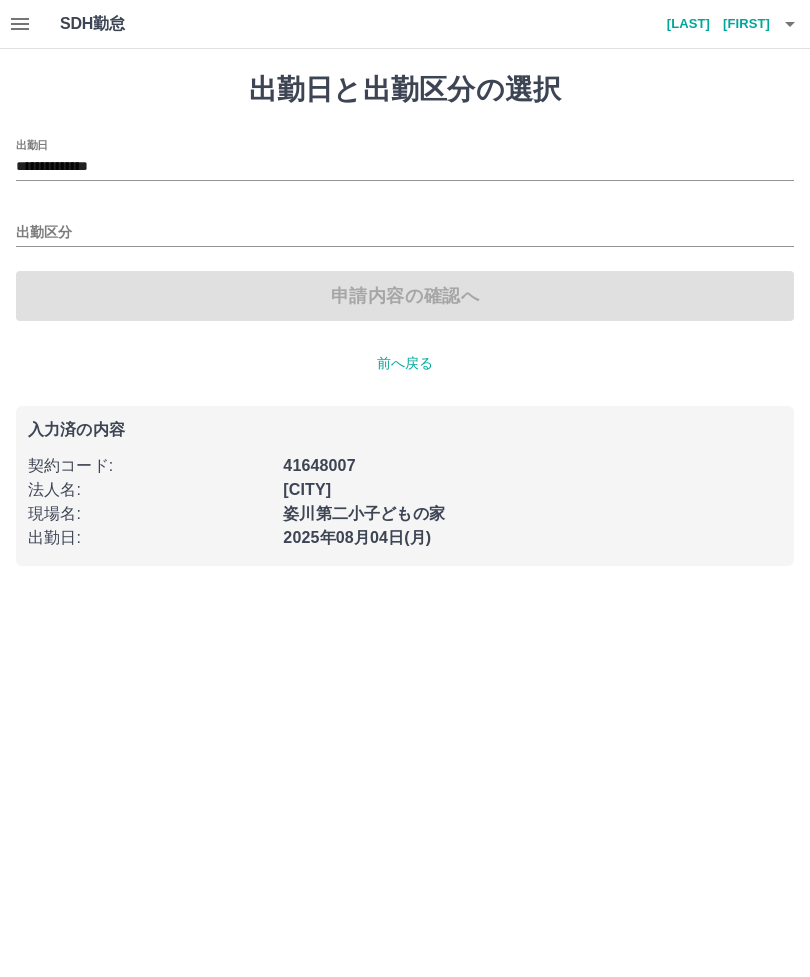 click on "出勤区分" at bounding box center (405, 233) 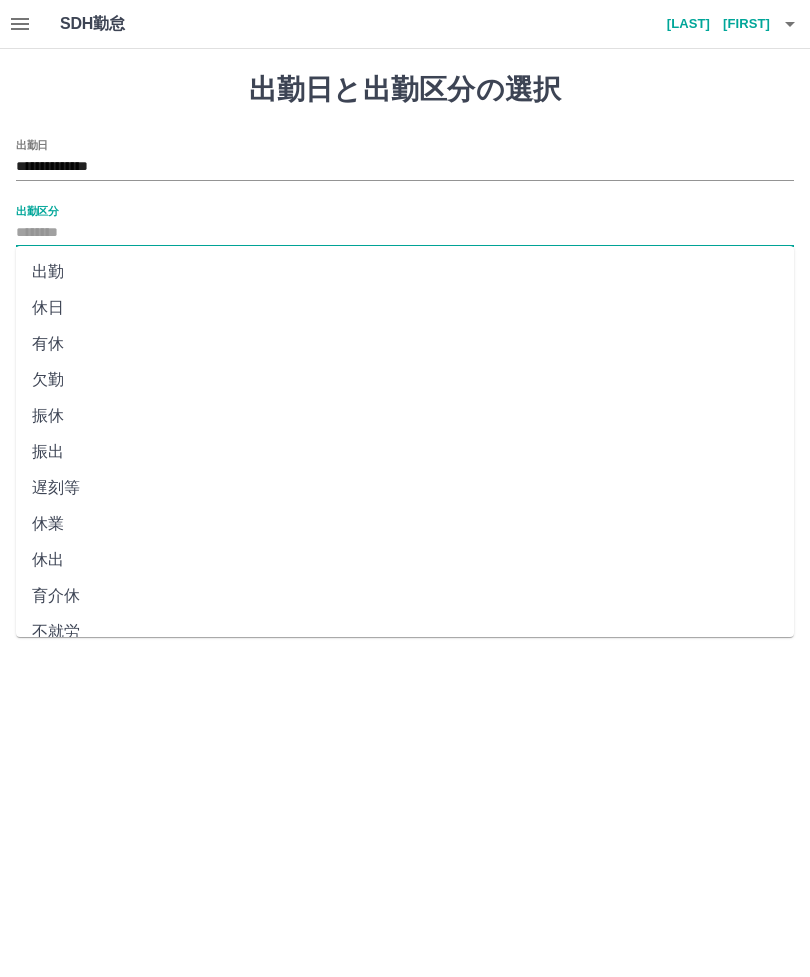 click on "**********" at bounding box center (405, 167) 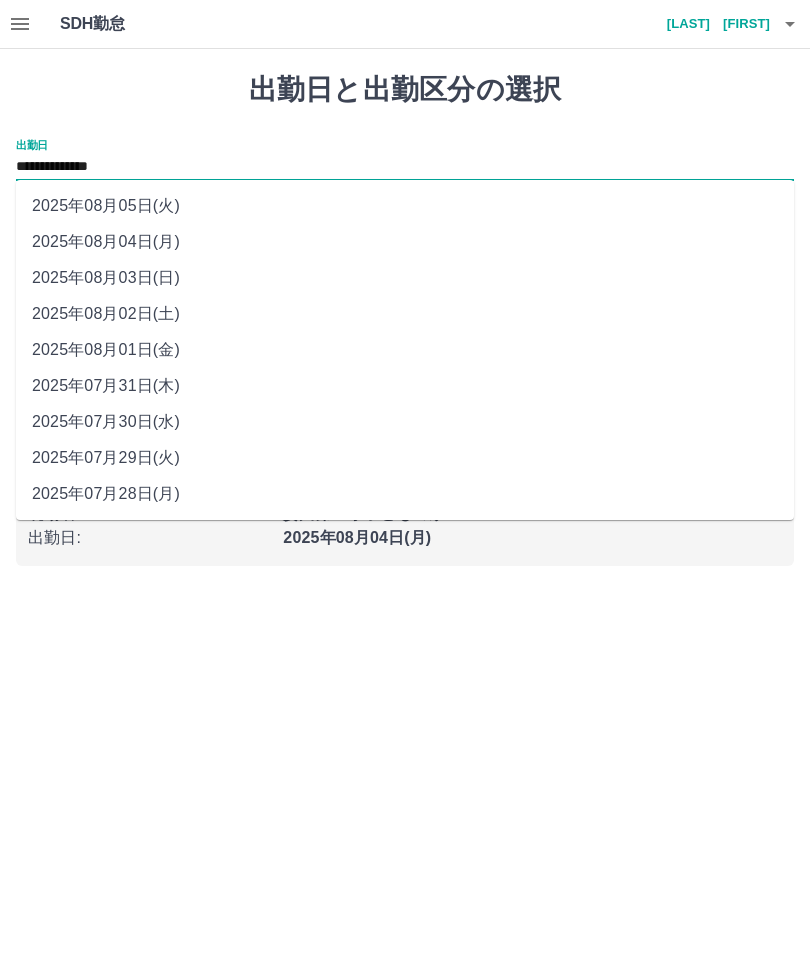 click on "2025年08月04日(月)" at bounding box center [405, 242] 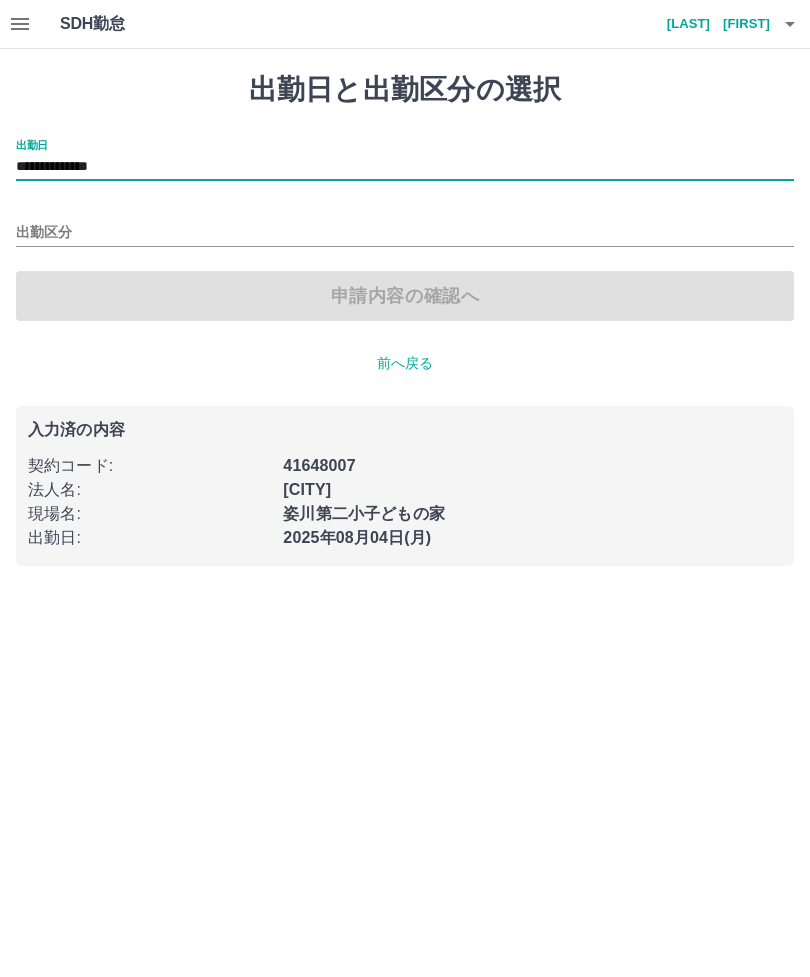 click on "出勤区分" at bounding box center (405, 233) 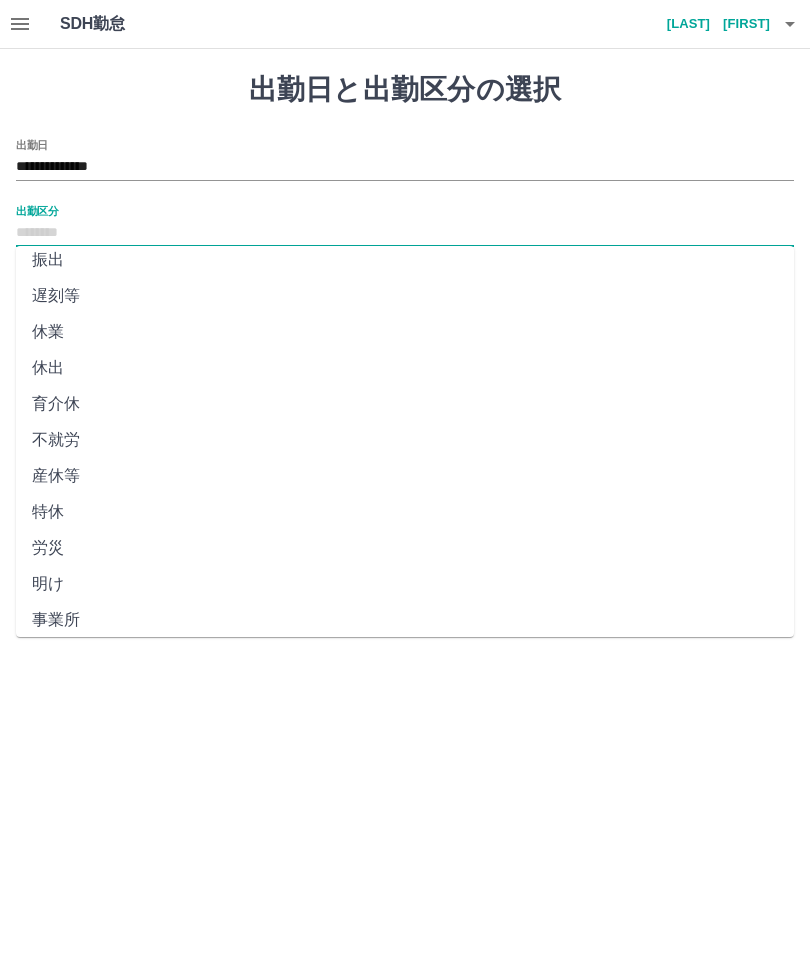 scroll, scrollTop: 203, scrollLeft: 0, axis: vertical 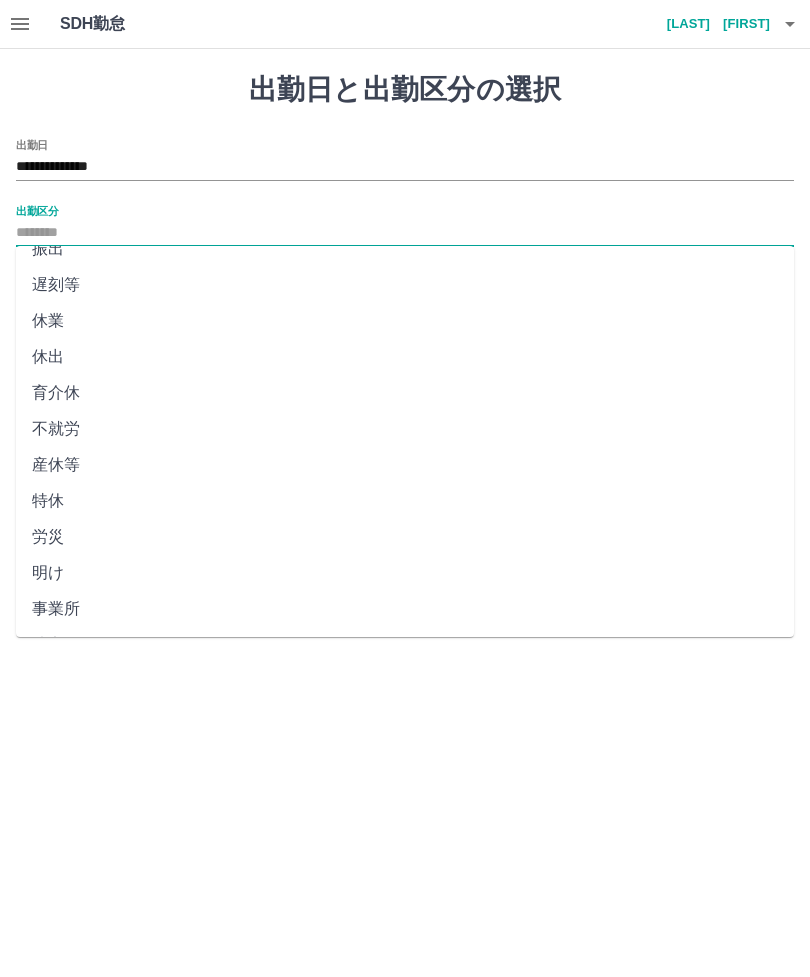 click on "法定休" at bounding box center [405, 645] 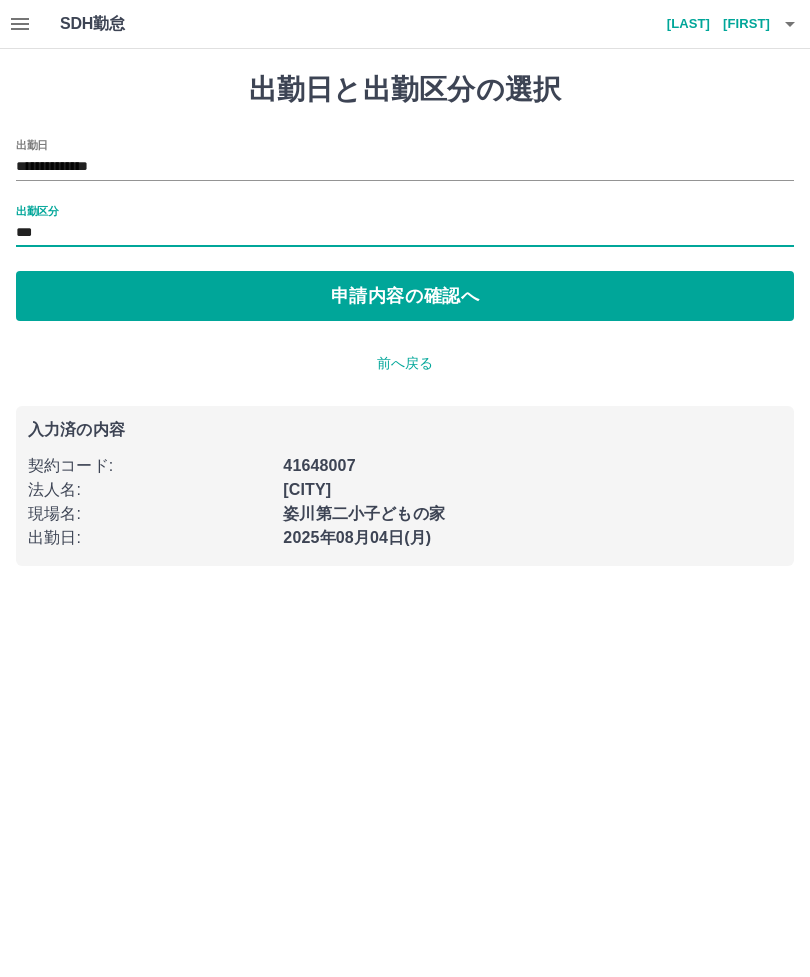 click on "**********" at bounding box center [405, 167] 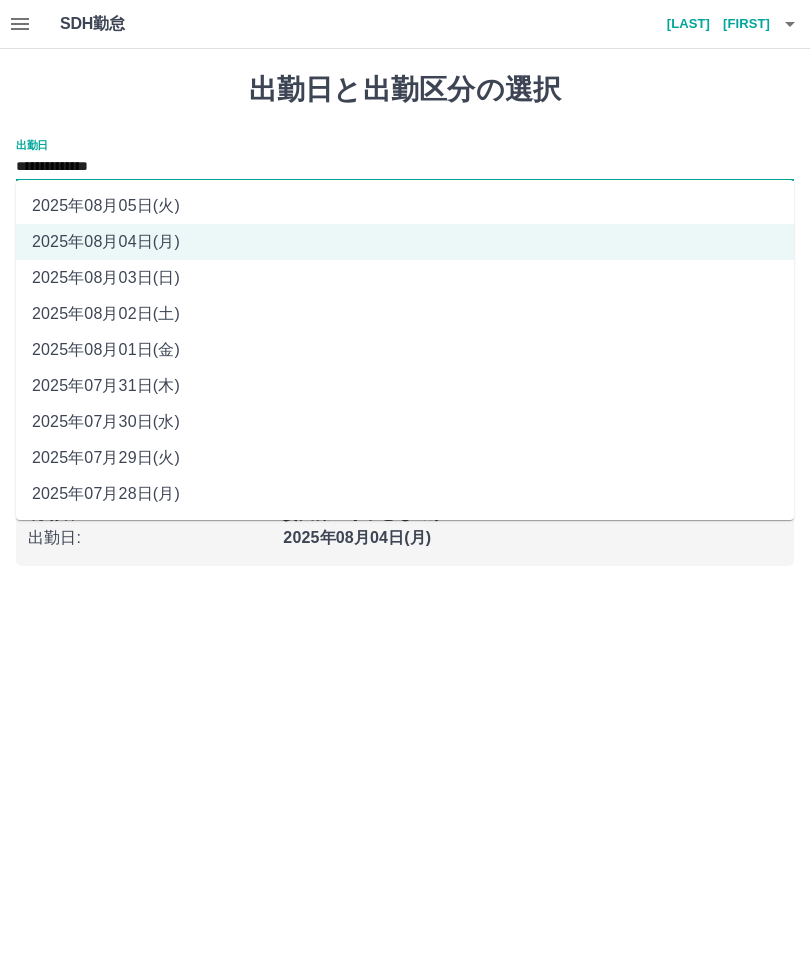 click on "2025年08月03日(日)" at bounding box center (405, 278) 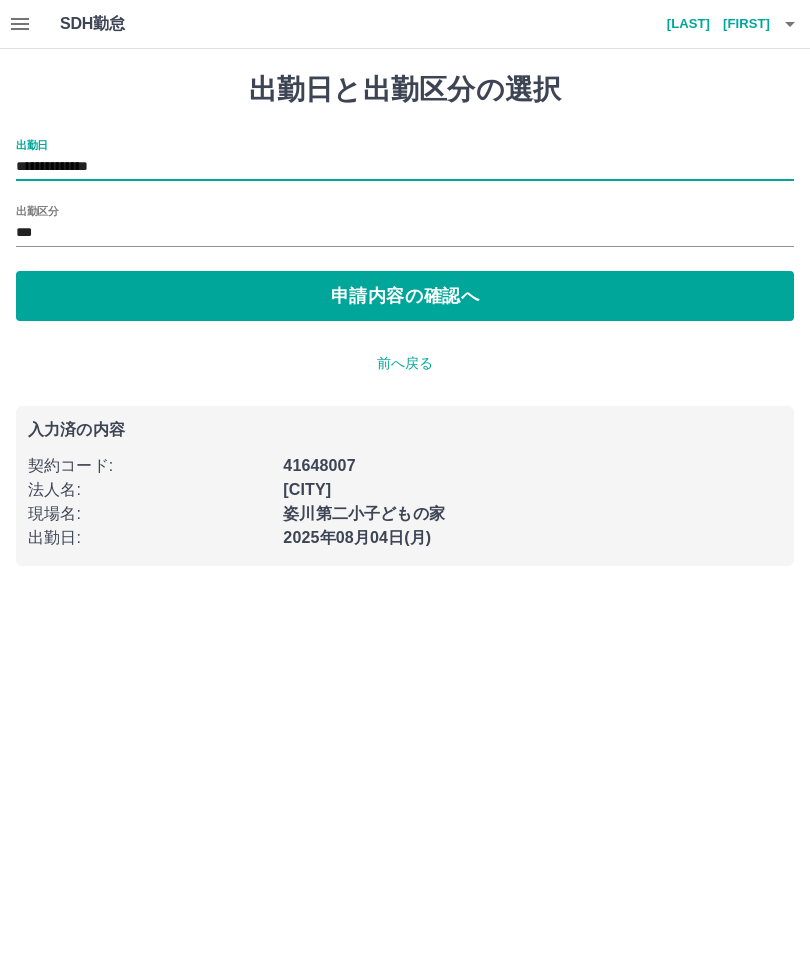 click on "申請内容の確認へ" at bounding box center (405, 296) 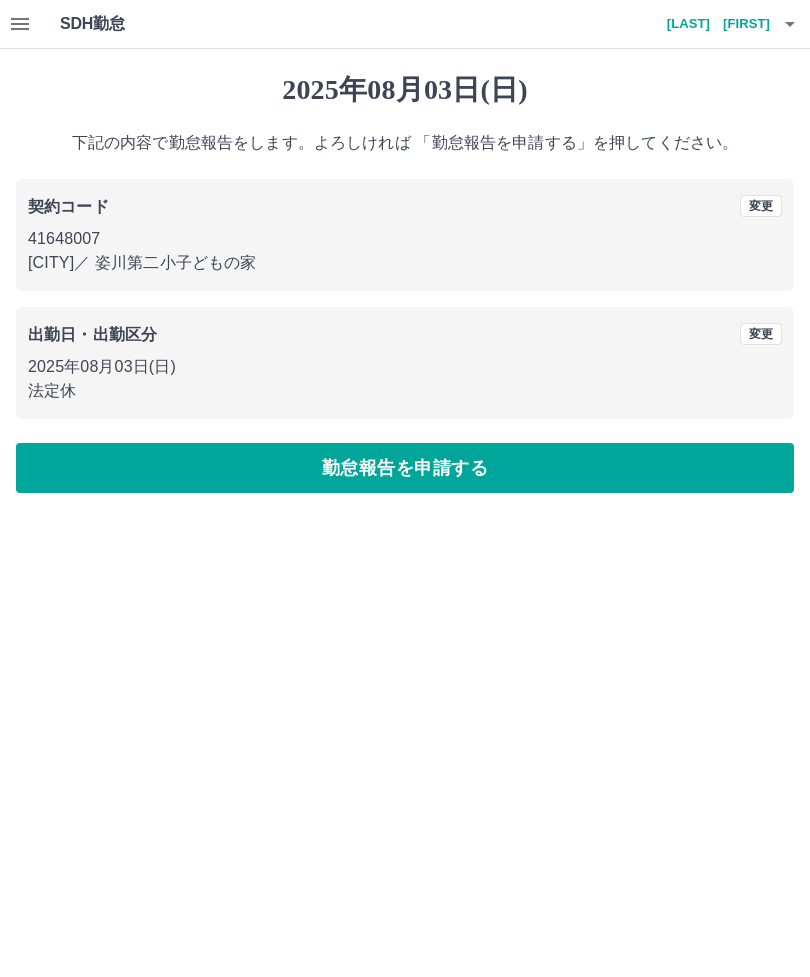 click on "勤怠報告を申請する" at bounding box center [405, 468] 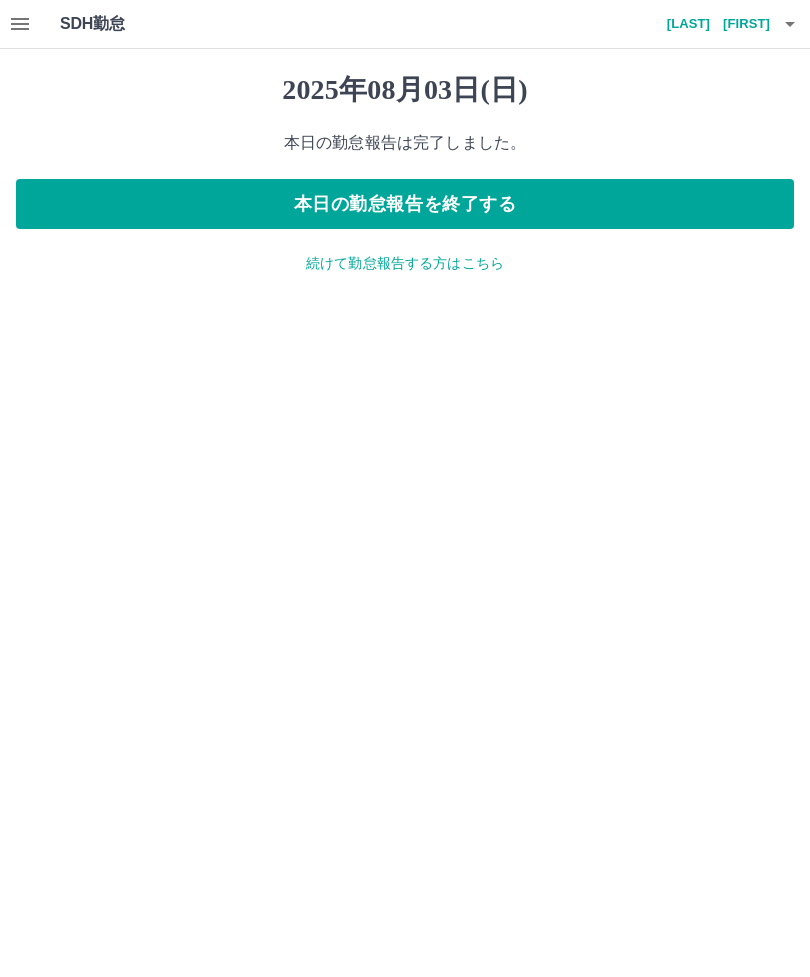 click on "続けて勤怠報告する方はこちら" at bounding box center [405, 263] 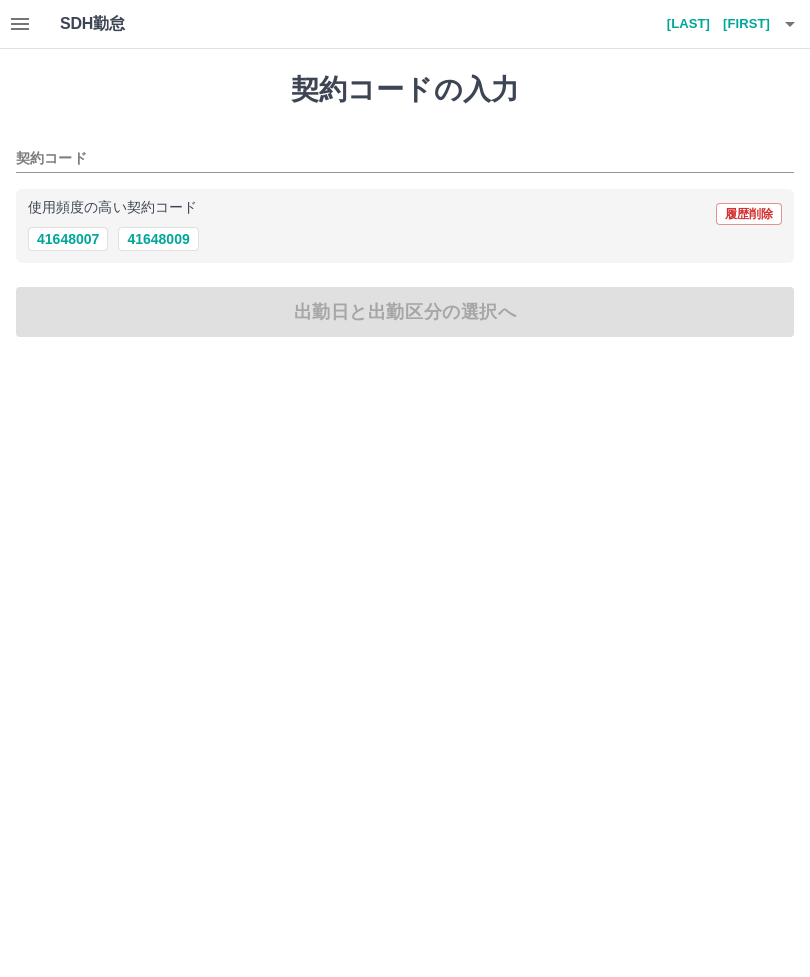 click on "41648007" at bounding box center [68, 239] 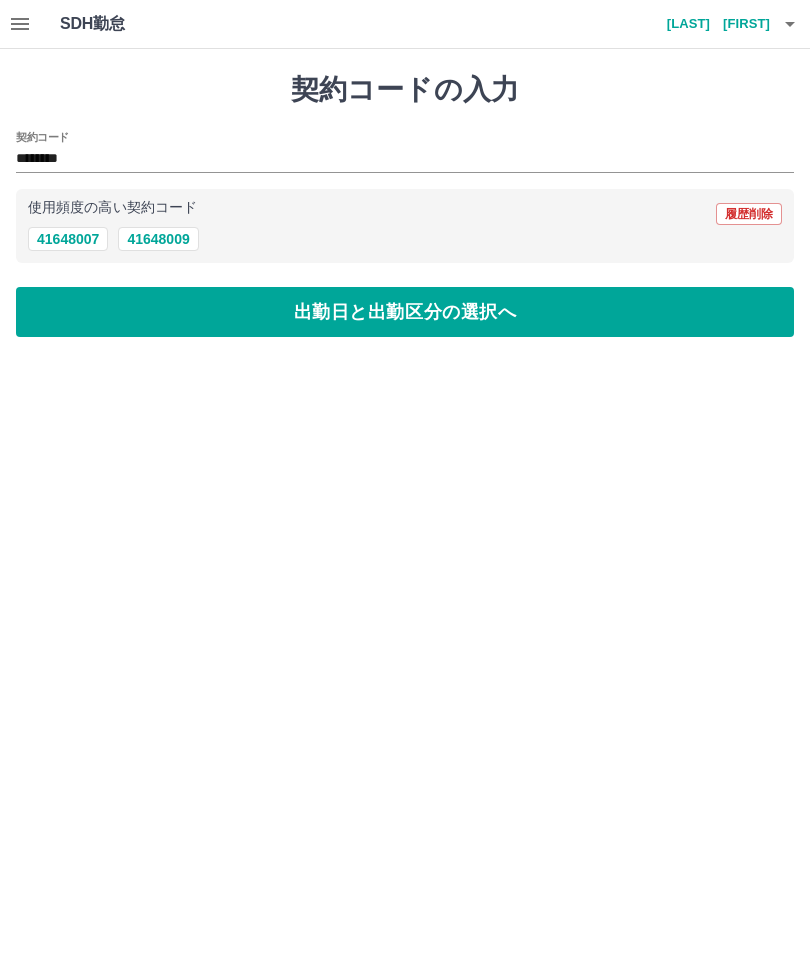 click on "出勤日と出勤区分の選択へ" at bounding box center [405, 312] 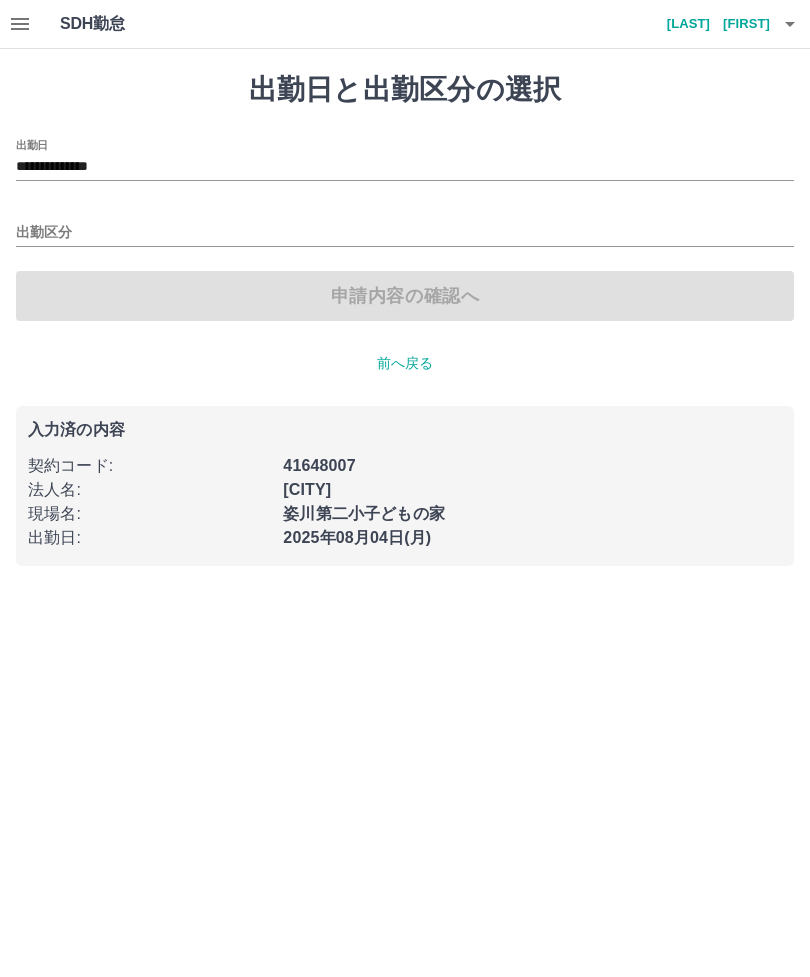 click on "出勤区分" at bounding box center (405, 233) 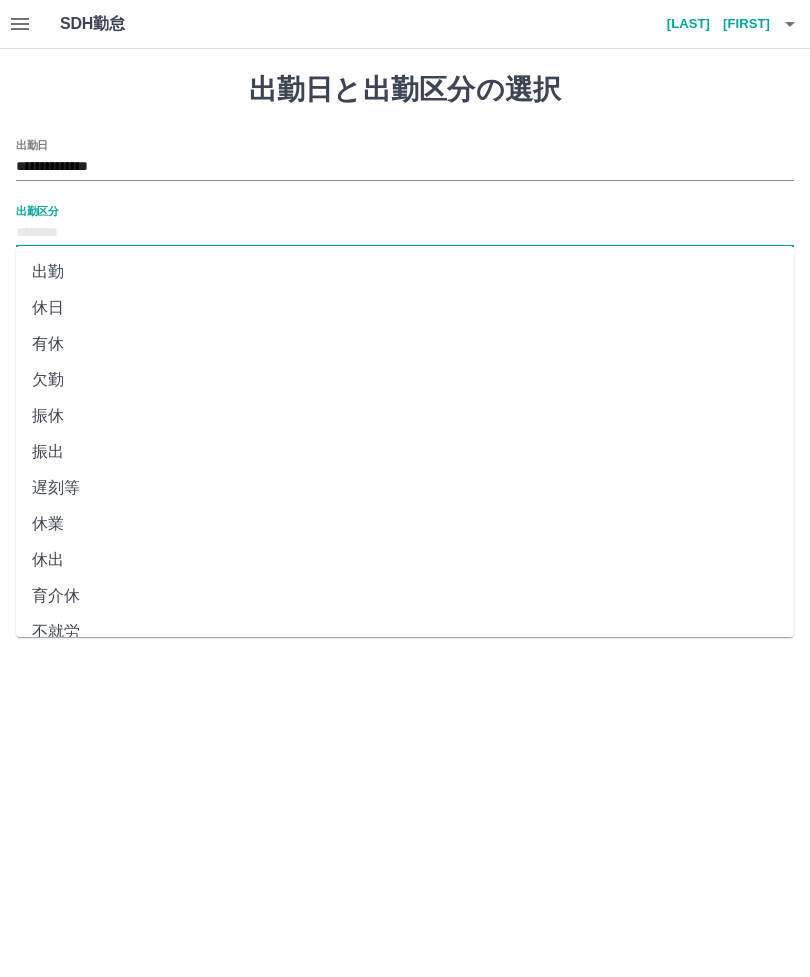 click on "出勤" at bounding box center (405, 272) 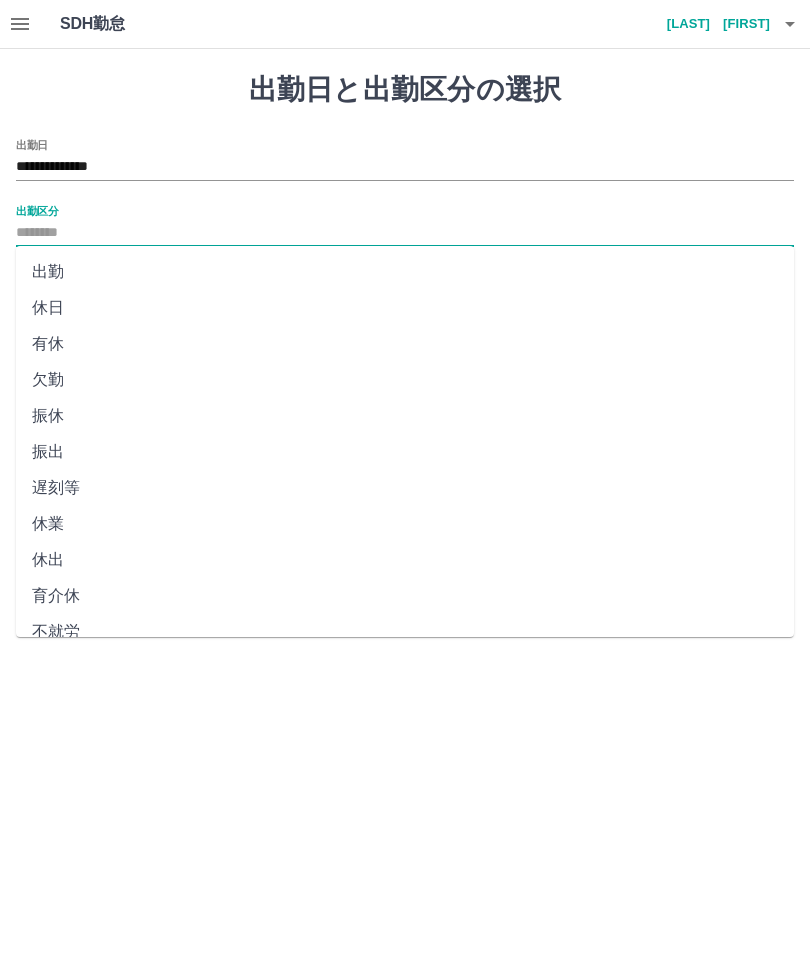 type on "**" 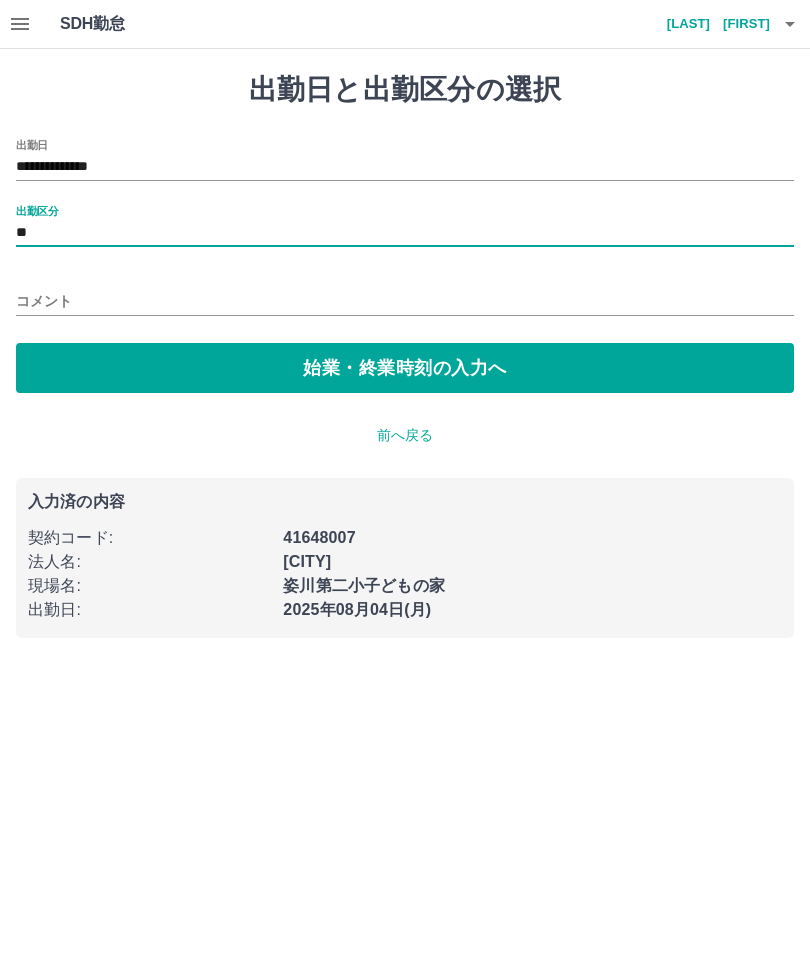 click on "始業・終業時刻の入力へ" at bounding box center (405, 368) 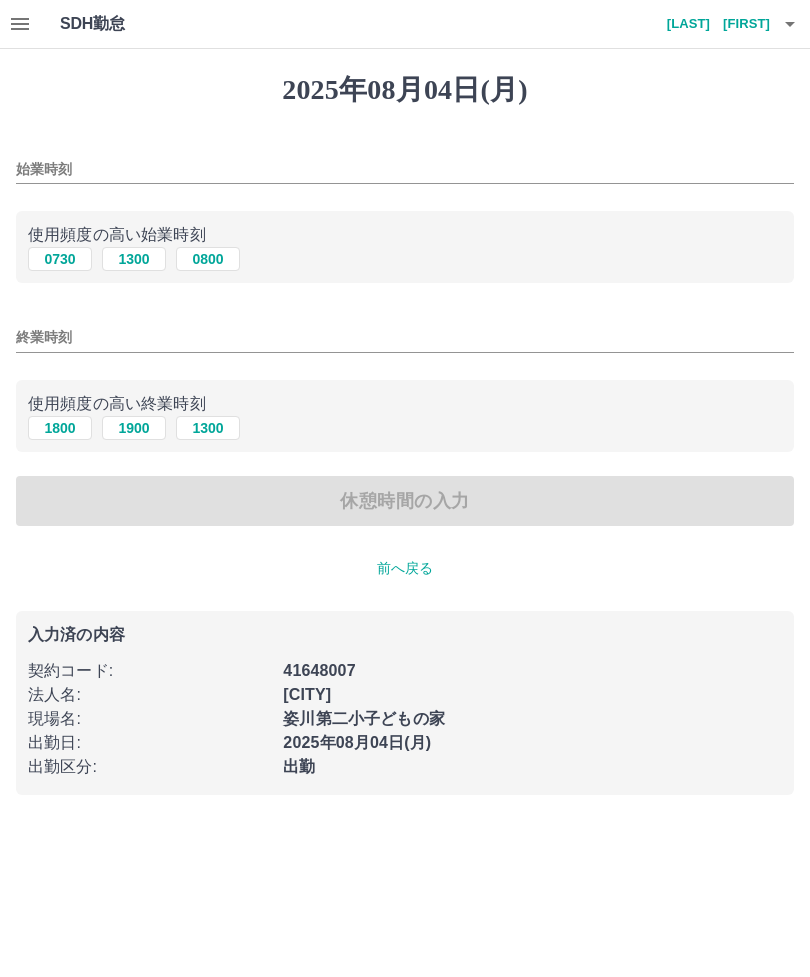 click on "0730" at bounding box center (60, 259) 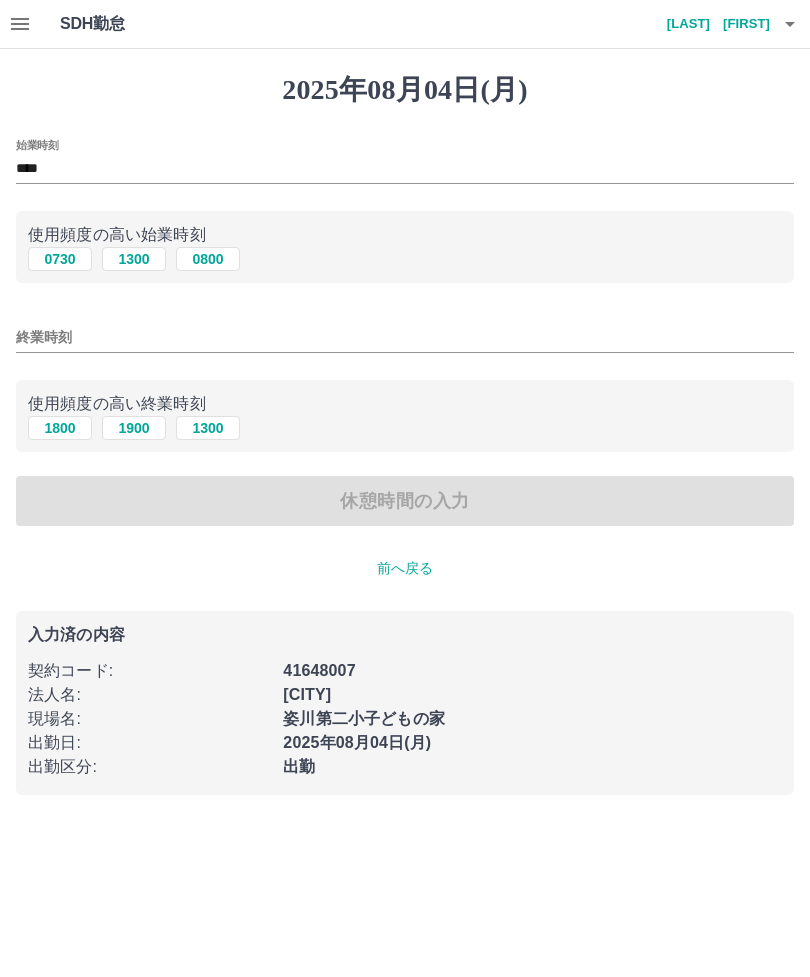 click on "1900" at bounding box center [134, 428] 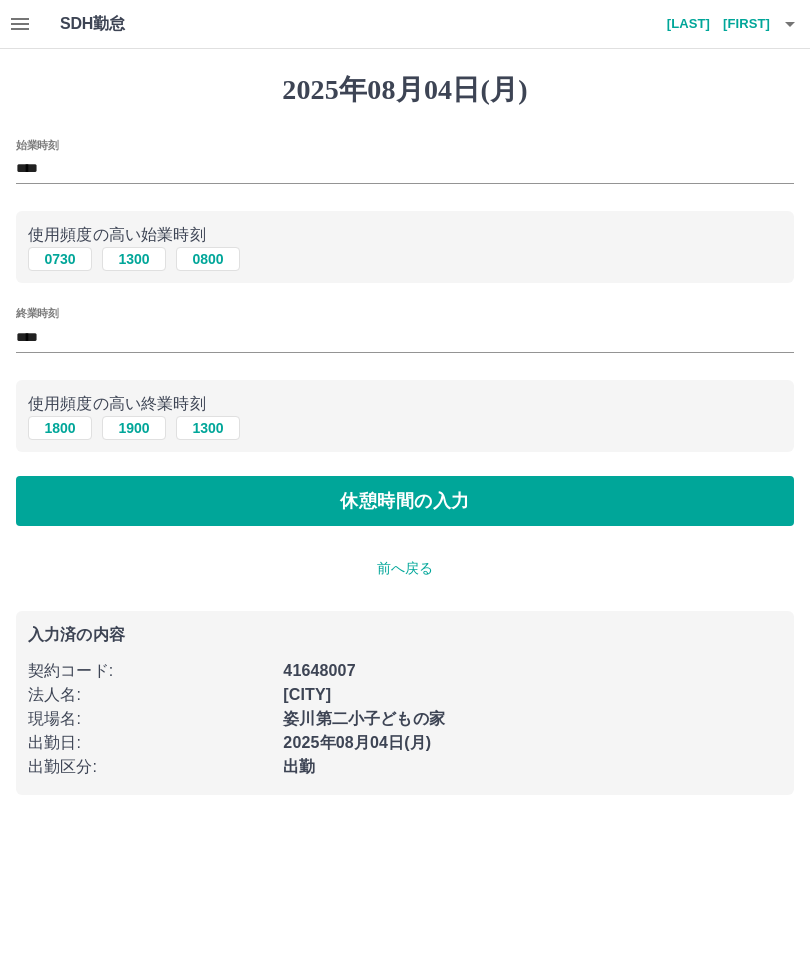 click on "休憩時間の入力" at bounding box center [405, 501] 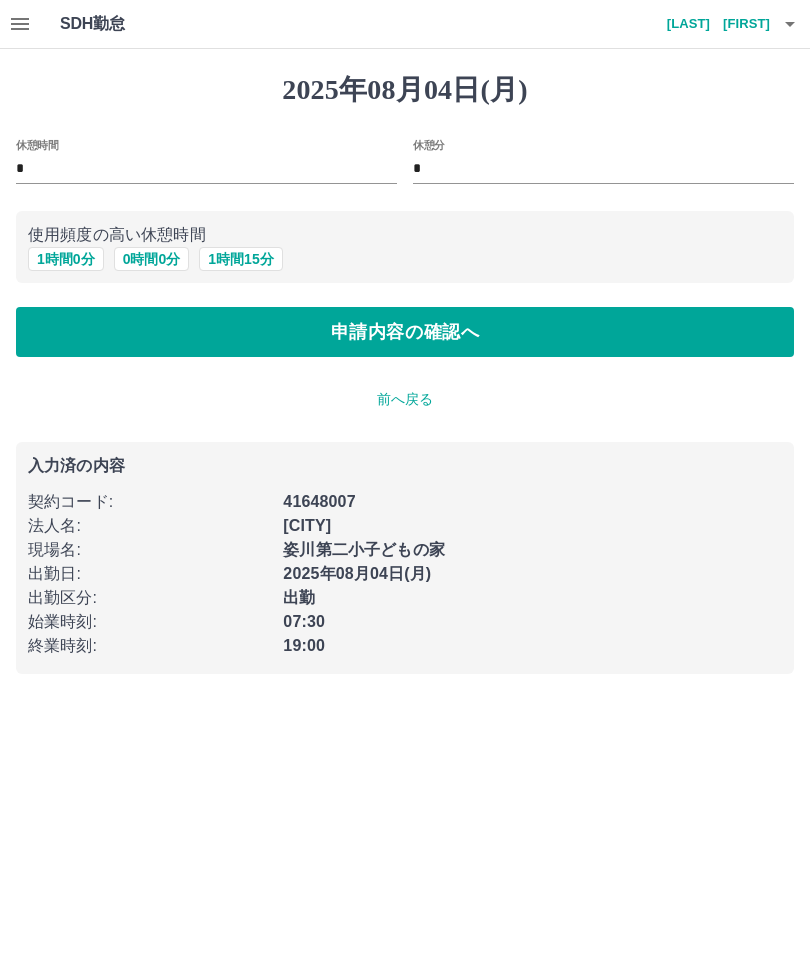 click on "1 時間 0 分" at bounding box center [66, 259] 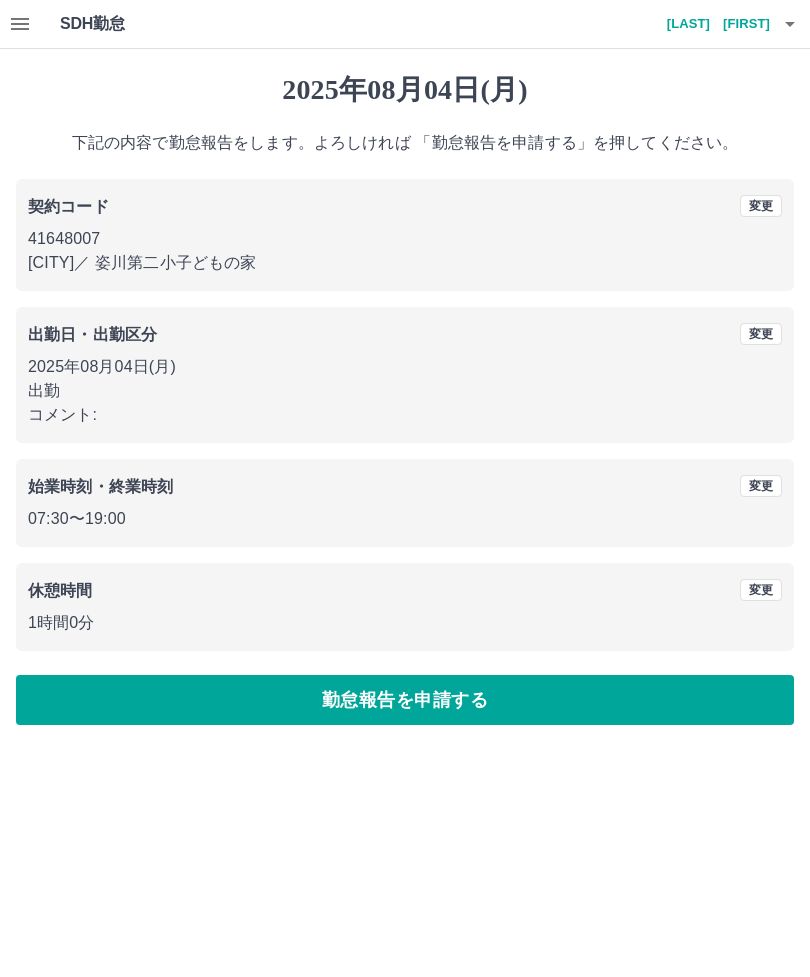 click on "勤怠報告を申請する" at bounding box center (405, 700) 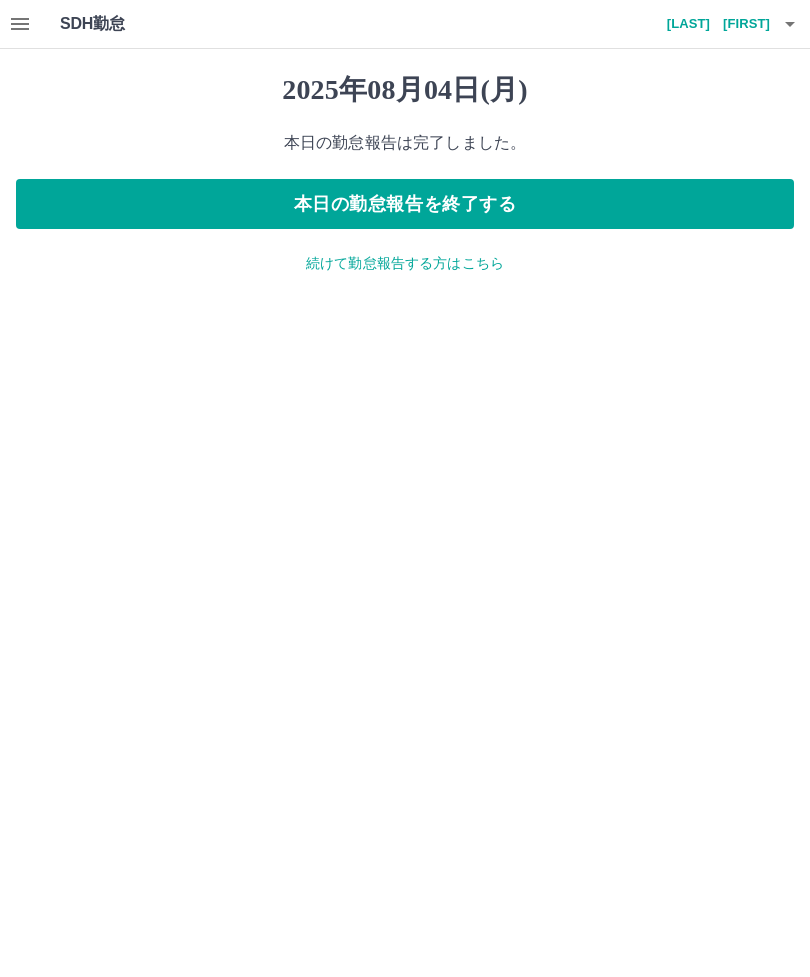 click on "本日の勤怠報告を終了する" at bounding box center (405, 204) 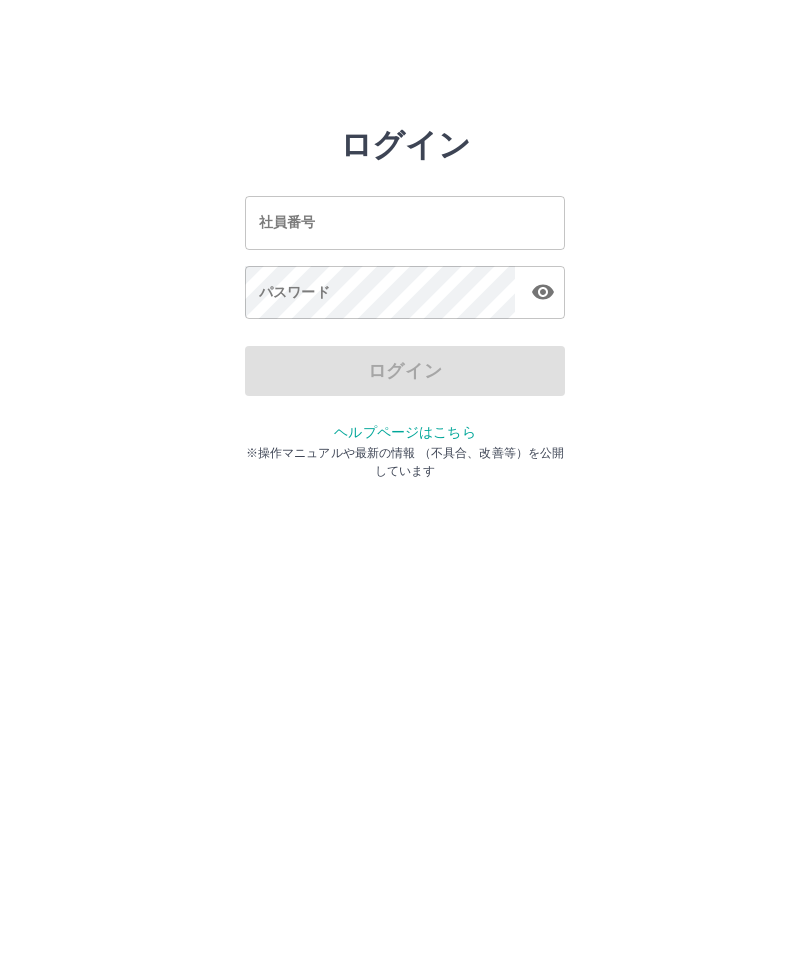 scroll, scrollTop: 0, scrollLeft: 0, axis: both 